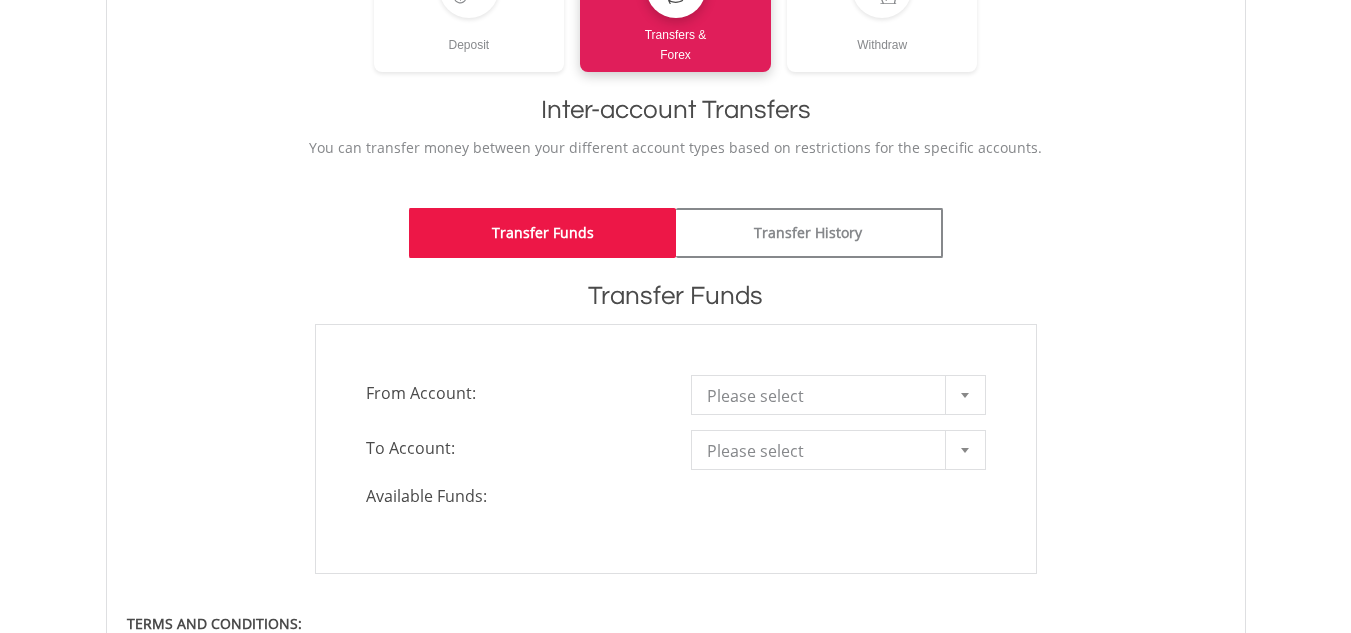 scroll, scrollTop: 400, scrollLeft: 0, axis: vertical 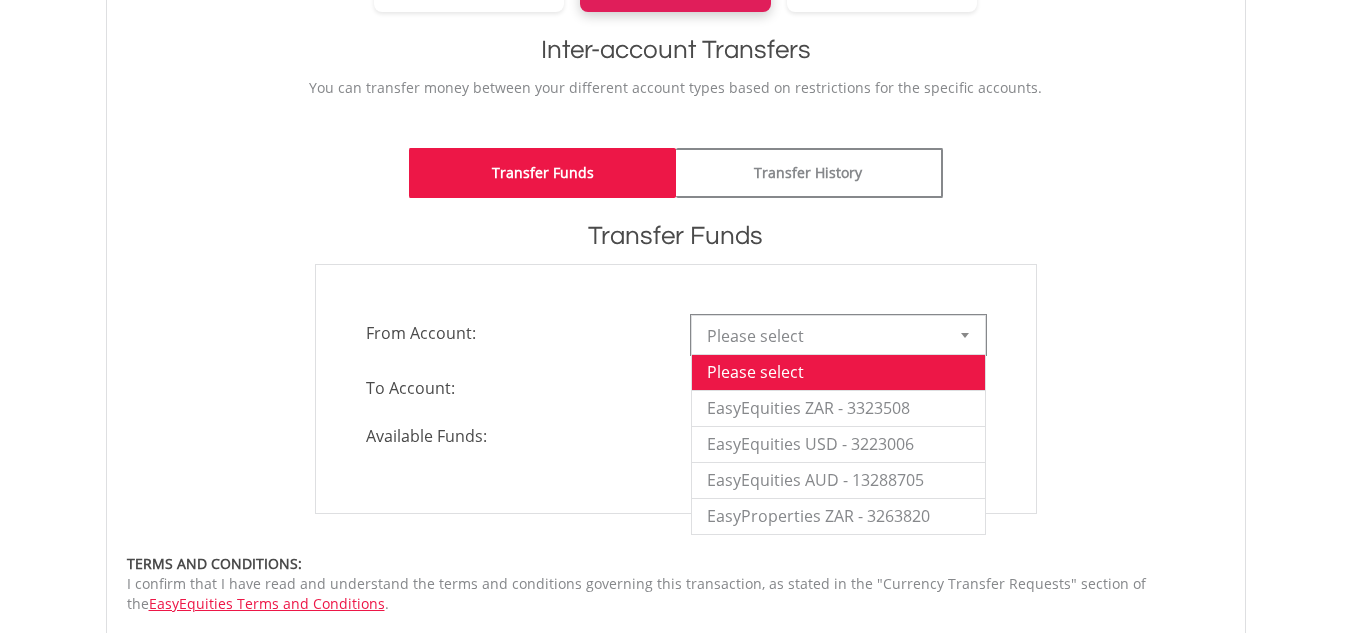 click on "Please select" at bounding box center (823, 336) 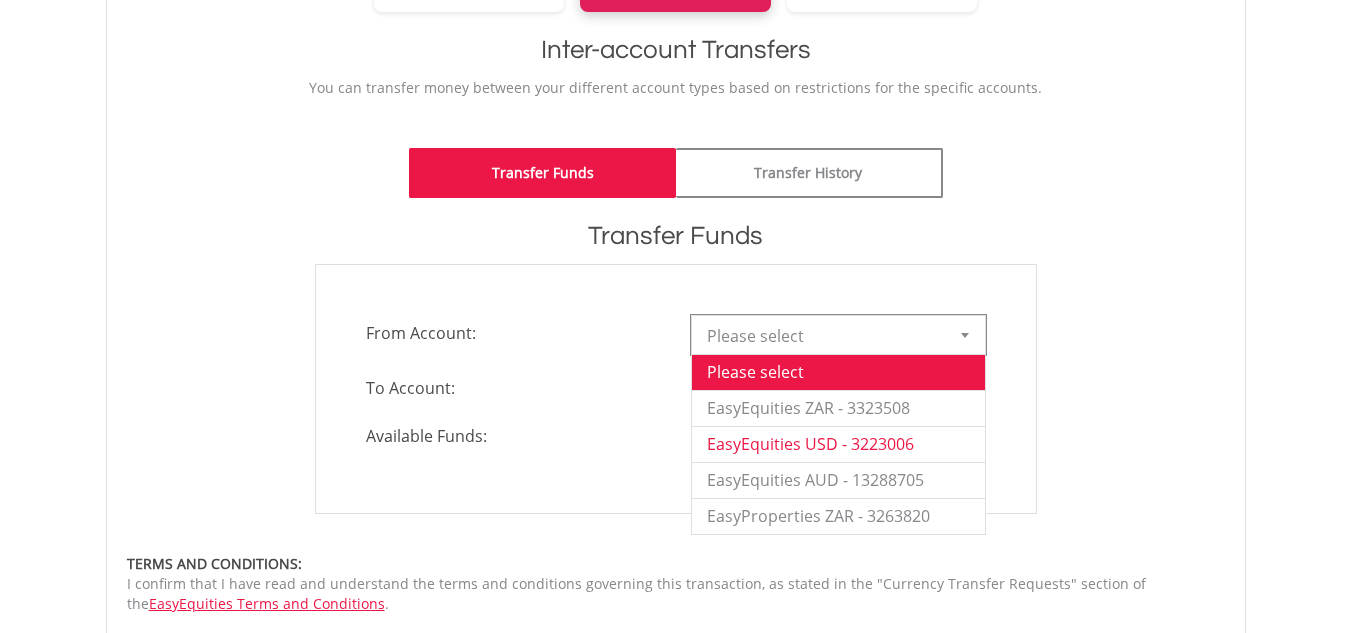 click on "EasyEquities USD - 3223006" at bounding box center [838, 444] 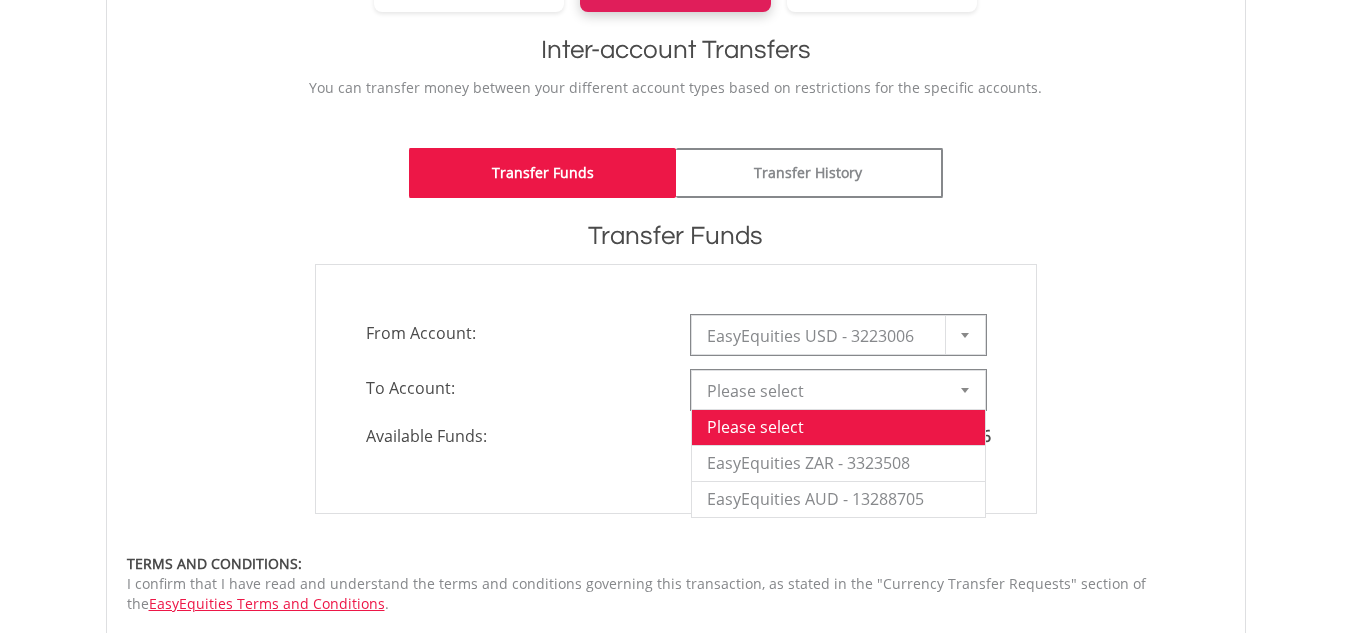 click on "Please select" at bounding box center [823, 391] 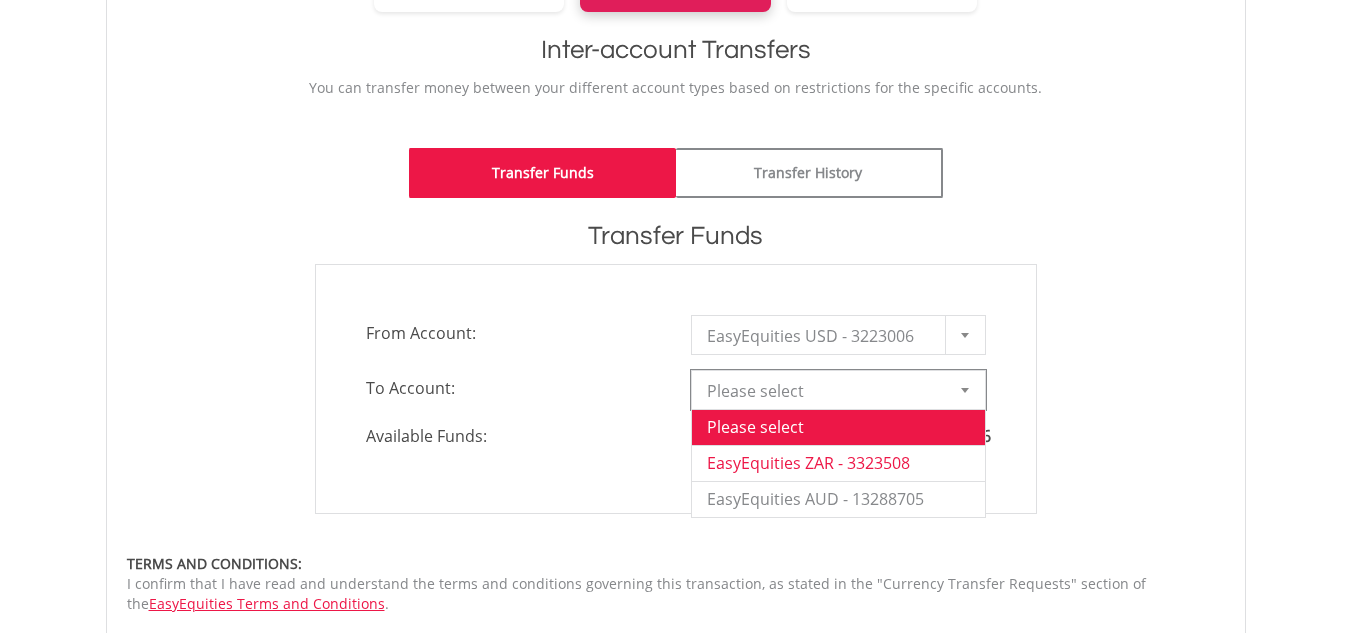 click on "EasyEquities ZAR - 3323508" at bounding box center (838, 463) 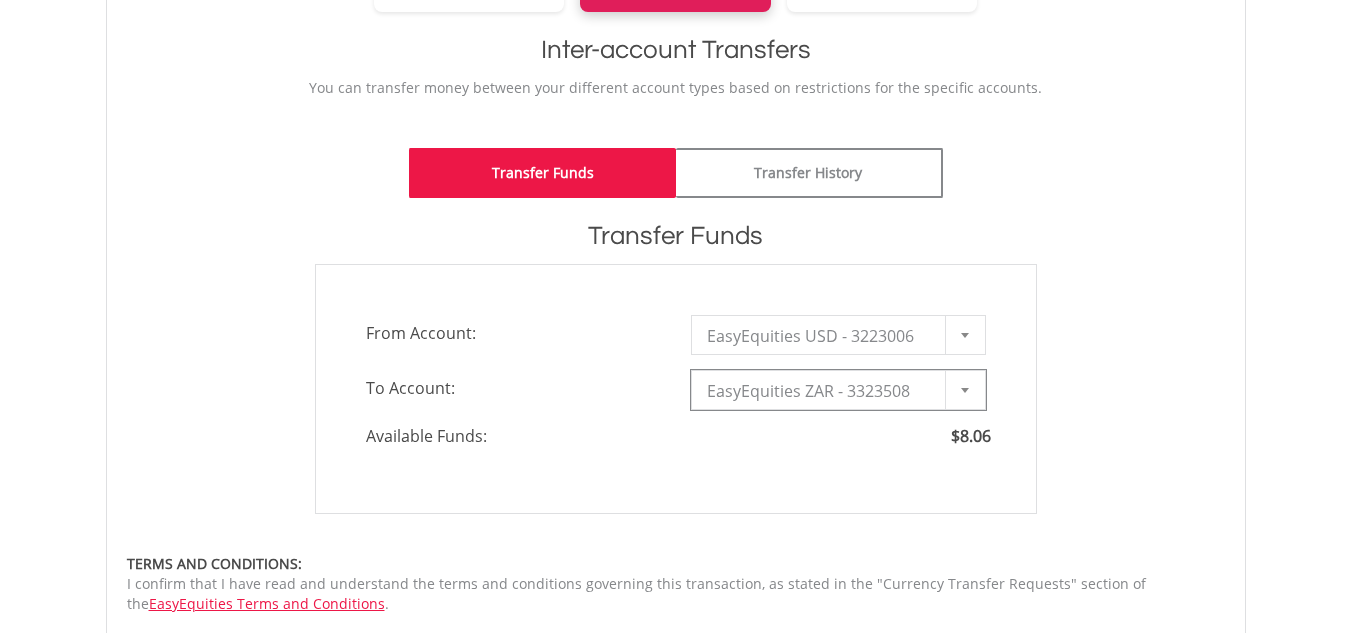 type on "*" 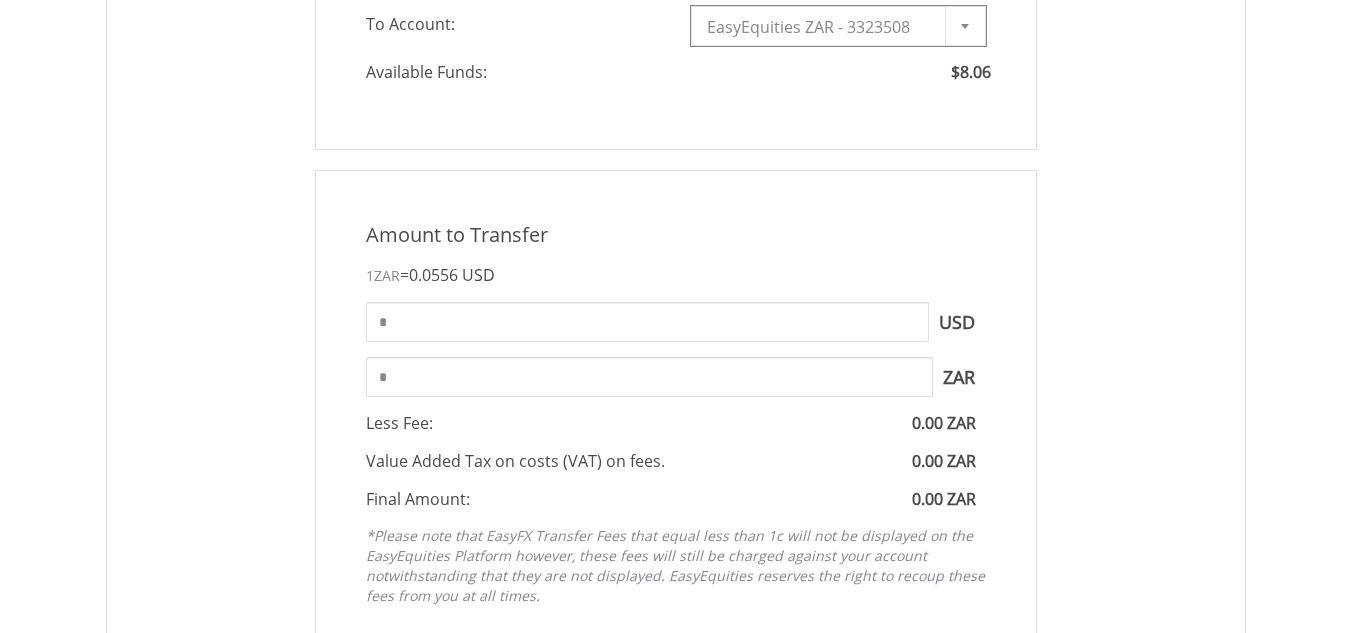 scroll, scrollTop: 800, scrollLeft: 0, axis: vertical 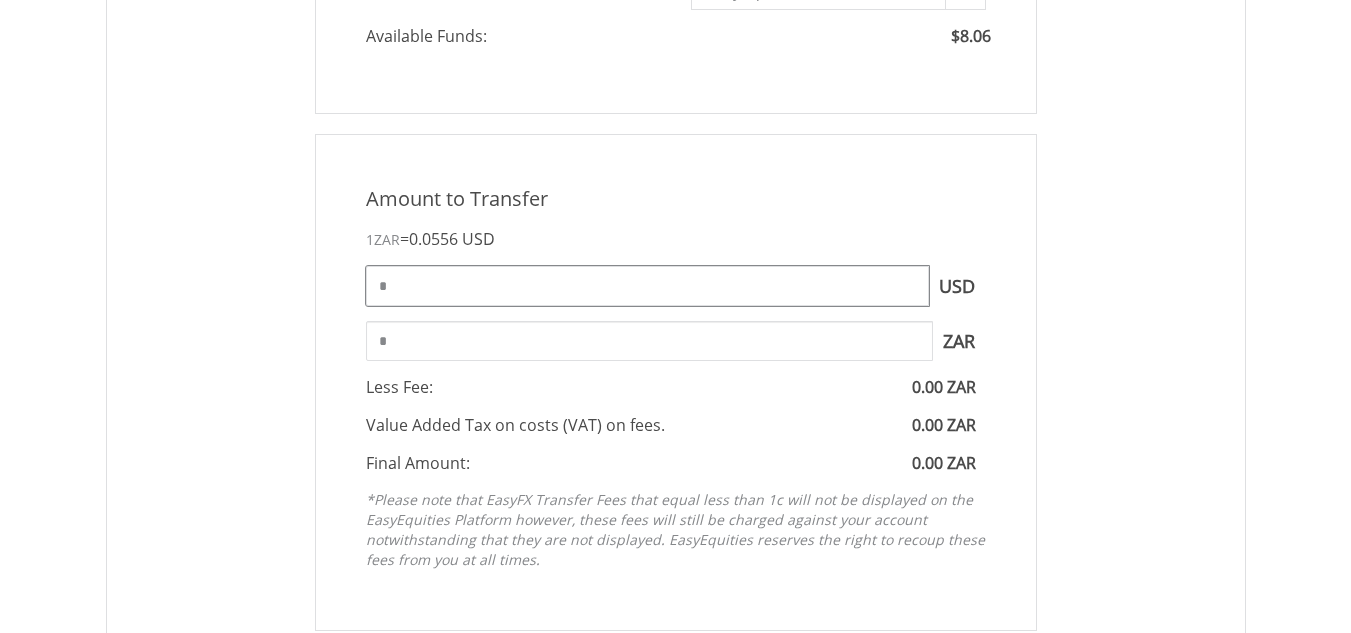 click on "*" at bounding box center (647, 286) 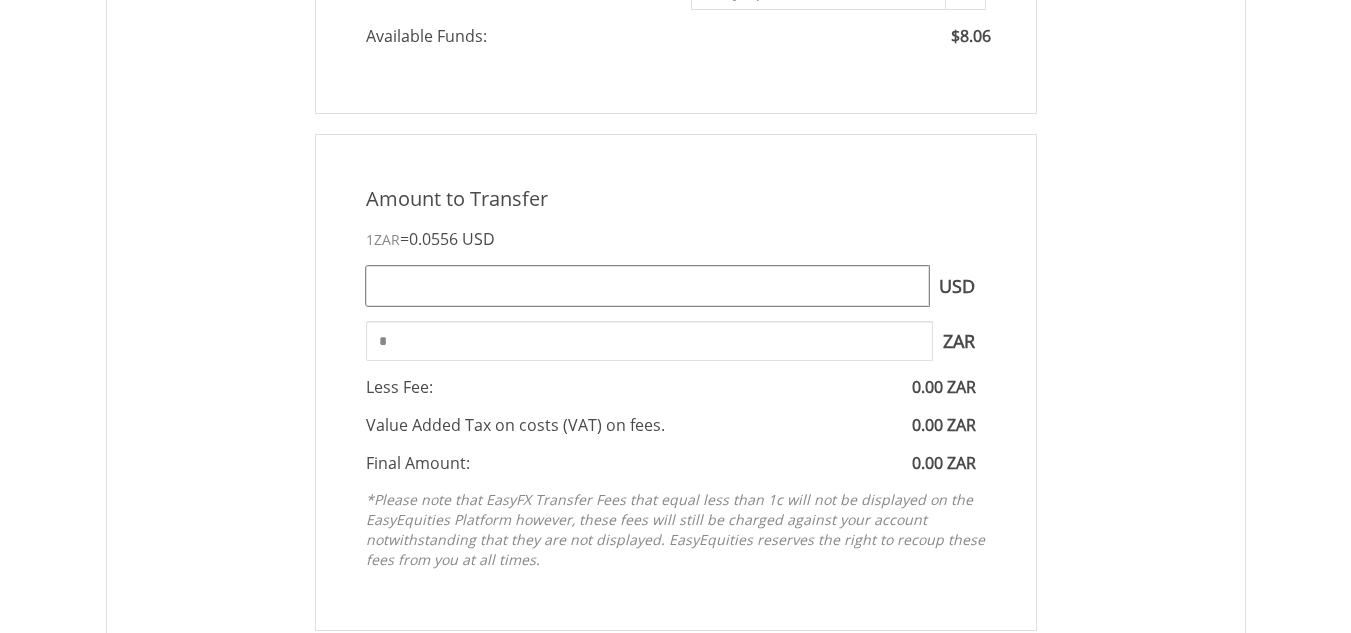 type on "*" 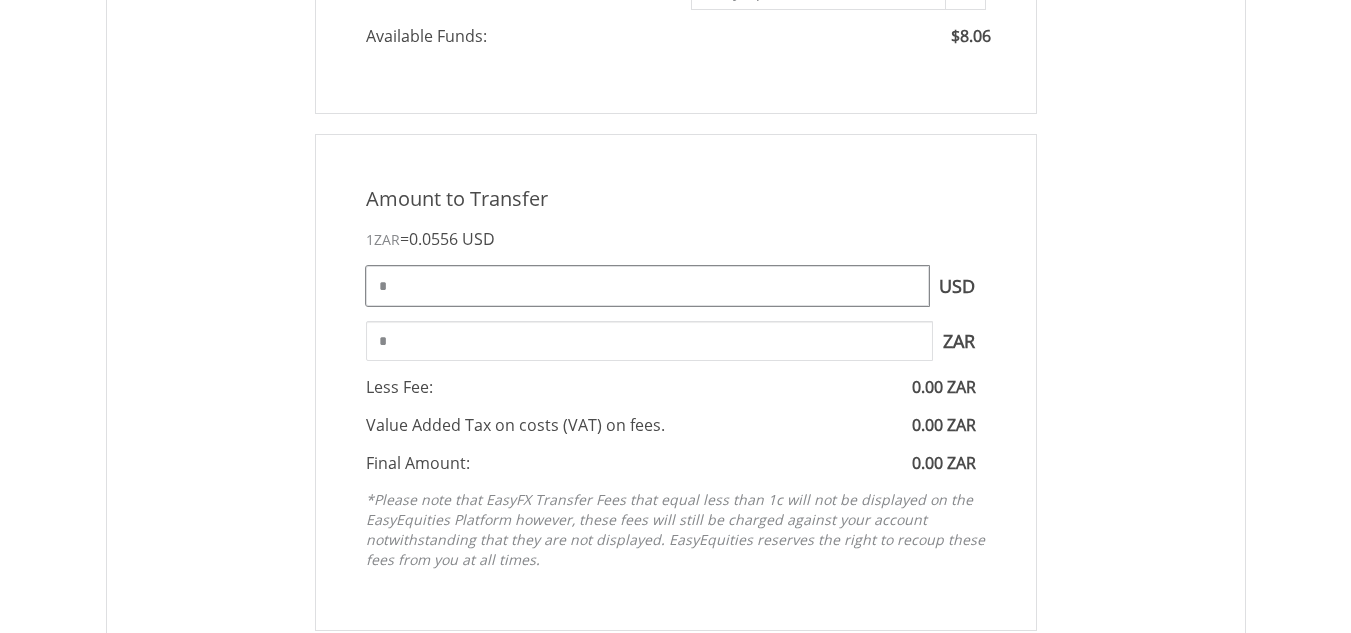 type on "*" 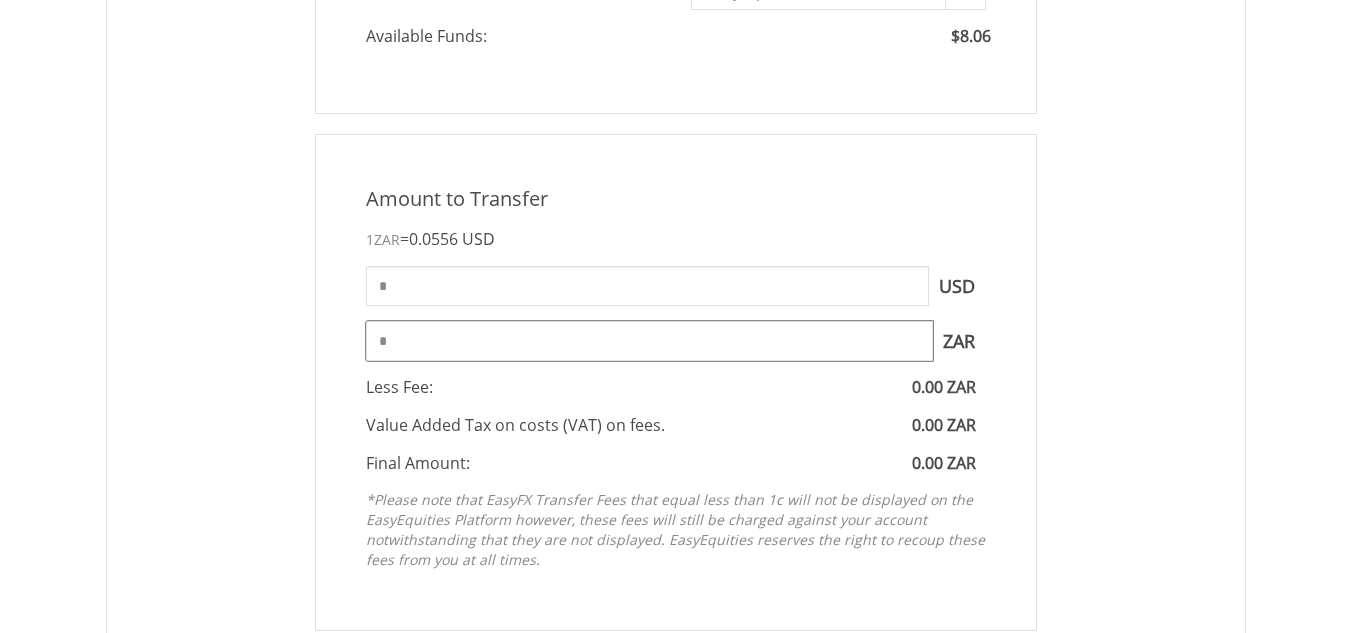 type on "******" 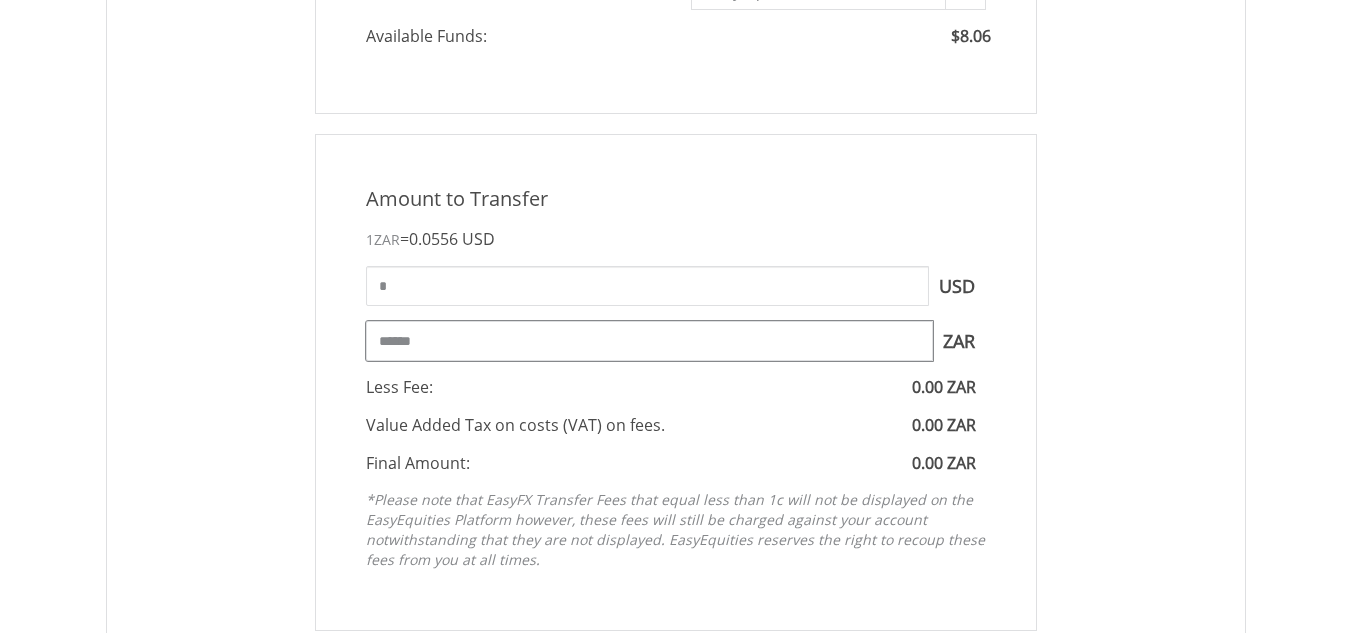 click on "******" at bounding box center [649, 341] 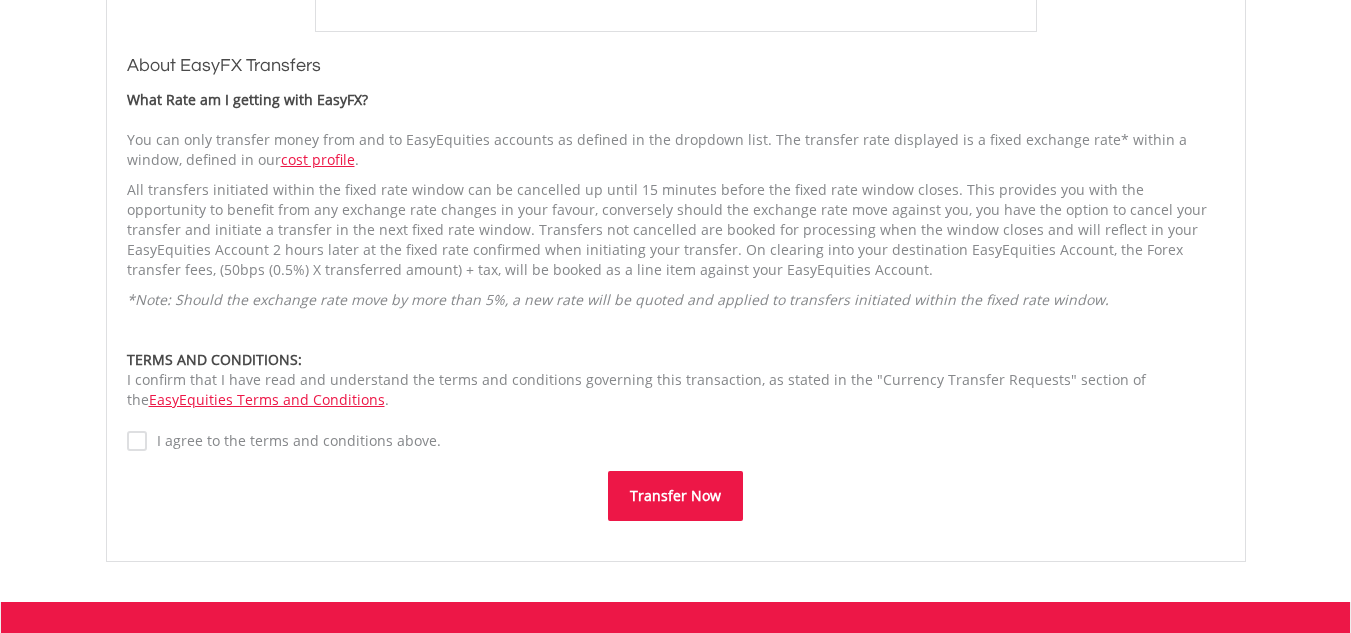 scroll, scrollTop: 1400, scrollLeft: 0, axis: vertical 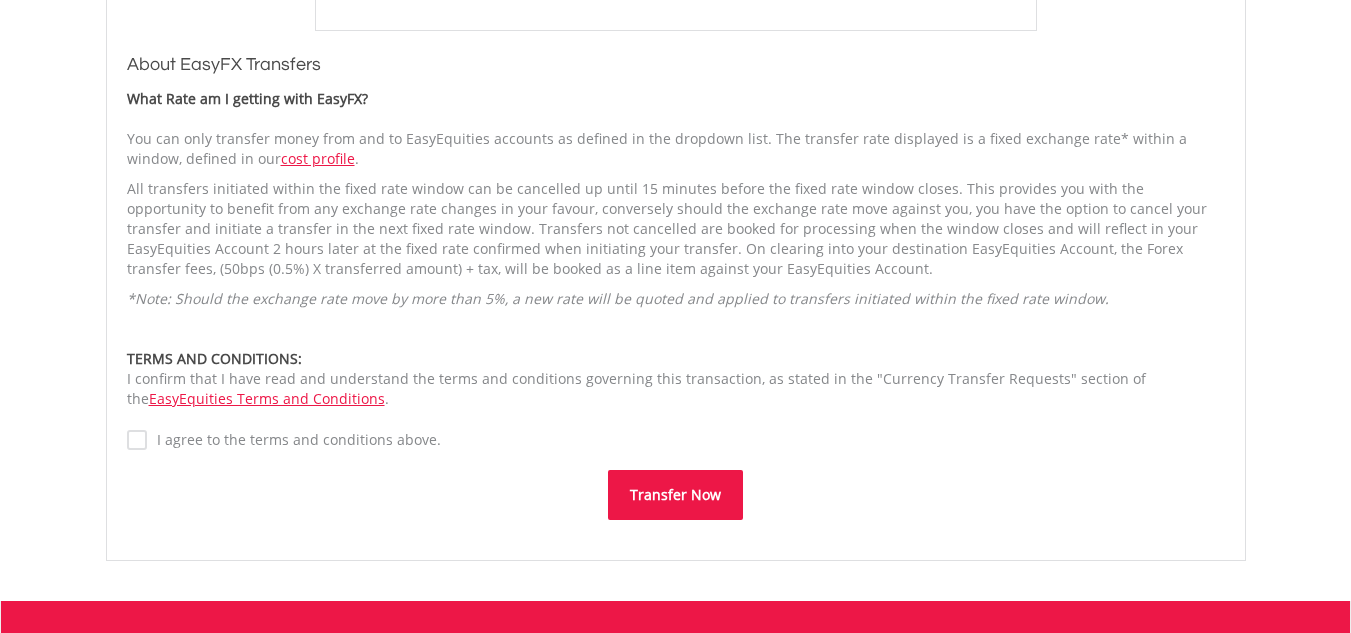 click on "Transfer Now" at bounding box center (675, 495) 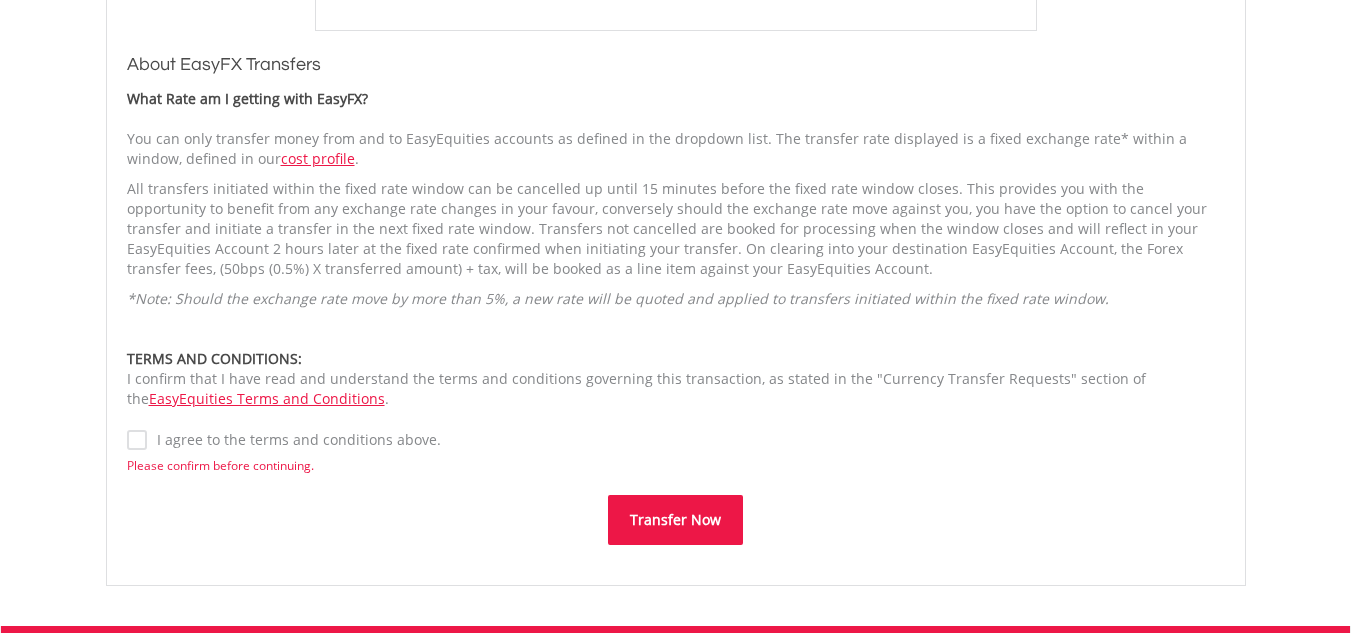 click on "I agree to the terms and conditions above.
Please confirm before continuing." at bounding box center [676, 452] 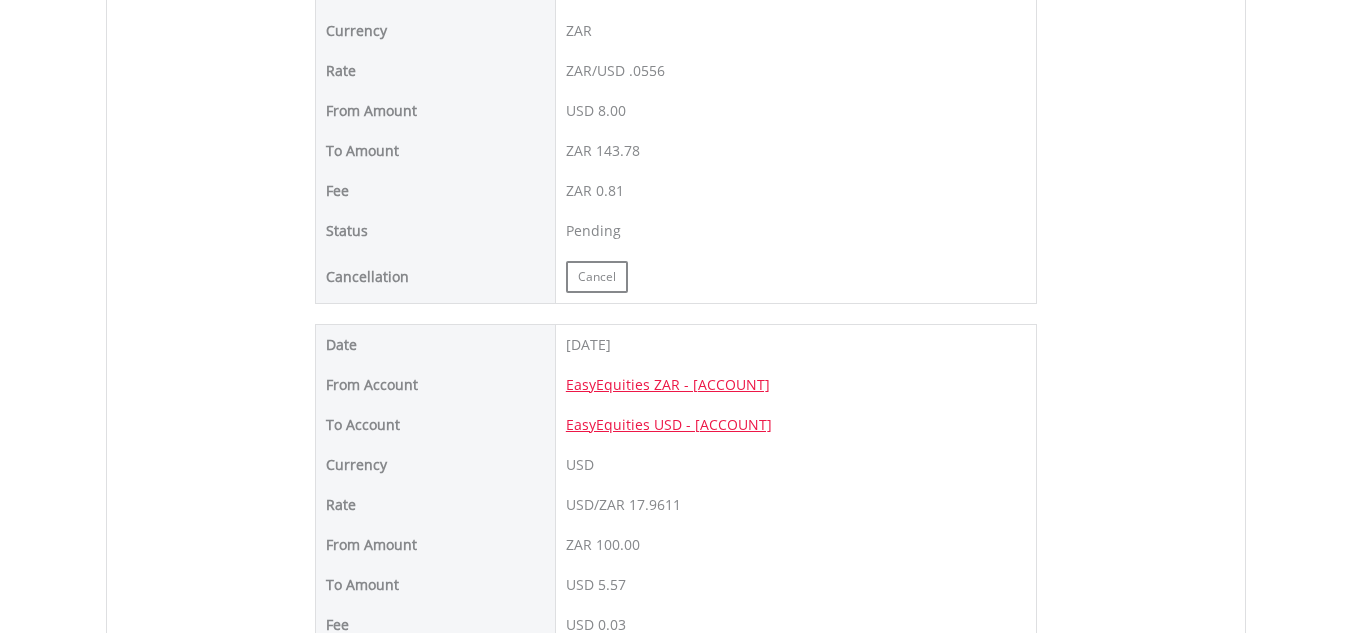 scroll, scrollTop: 800, scrollLeft: 0, axis: vertical 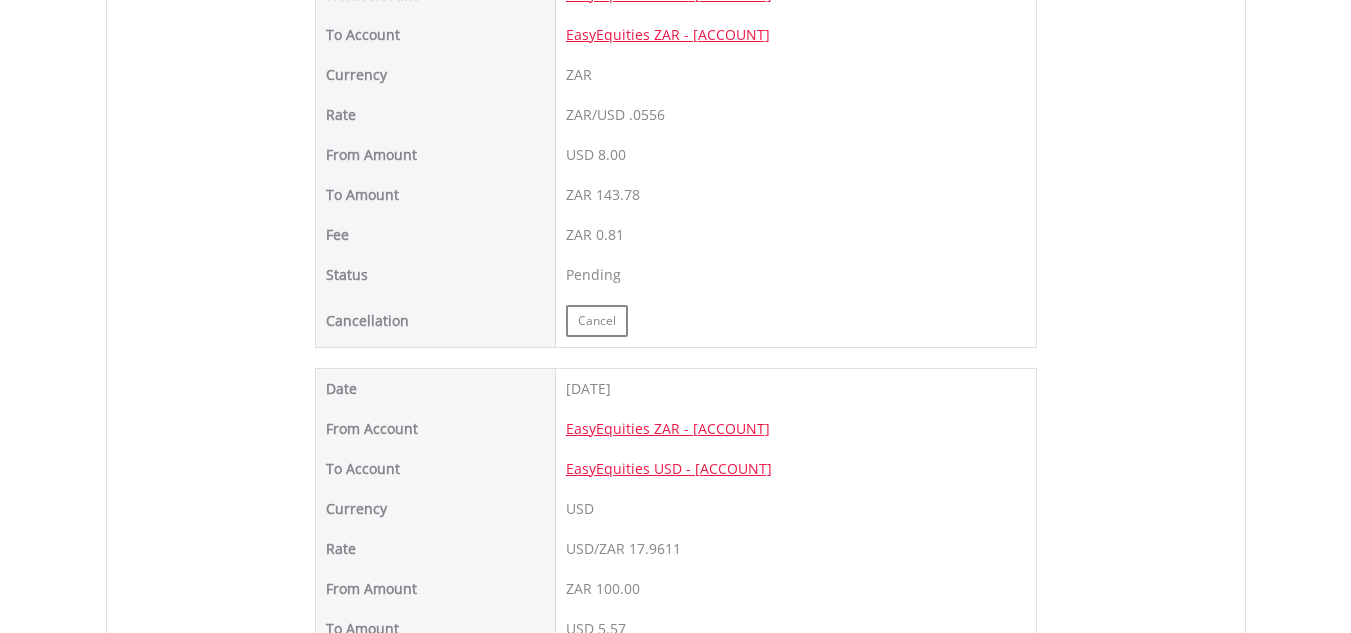 click on "Rate" at bounding box center [435, 115] 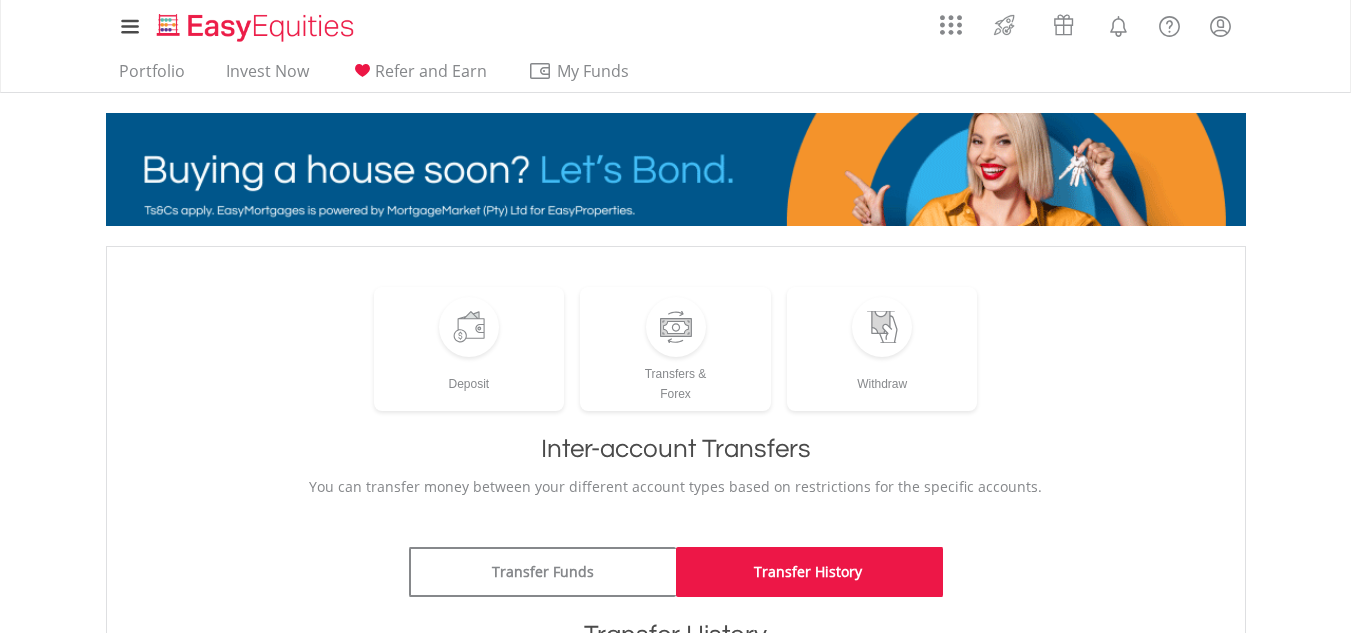scroll, scrollTop: 0, scrollLeft: 0, axis: both 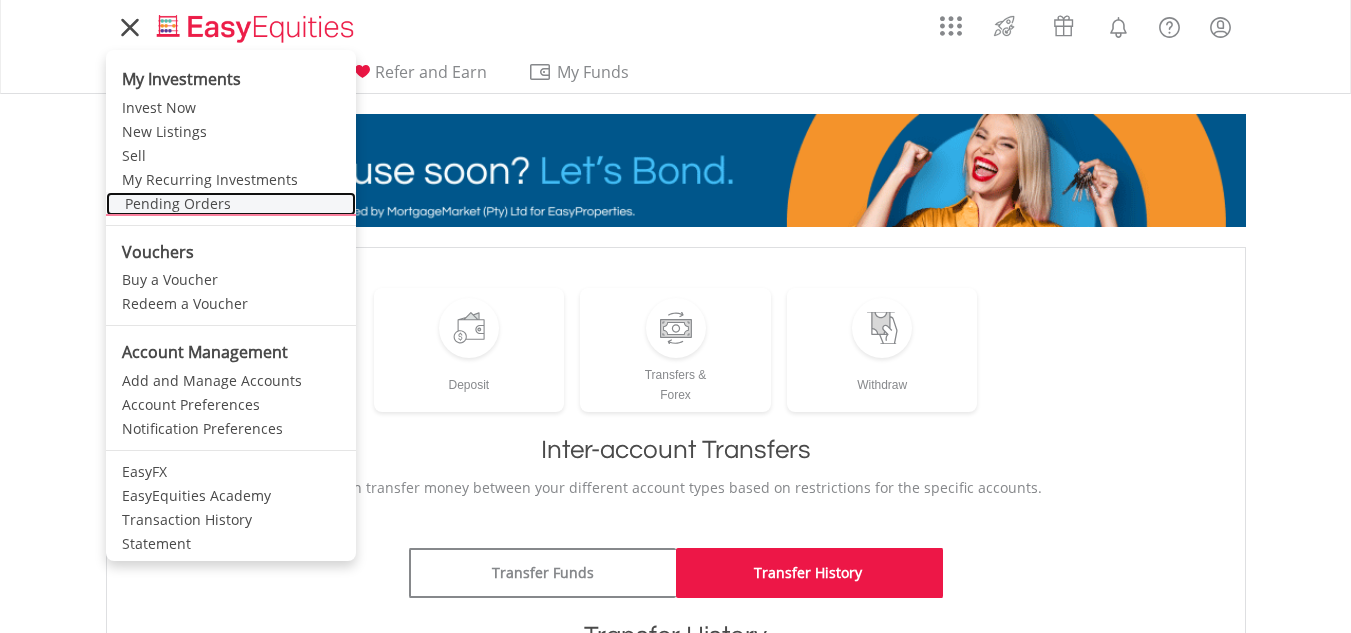 click on "Pending Orders" at bounding box center [231, 204] 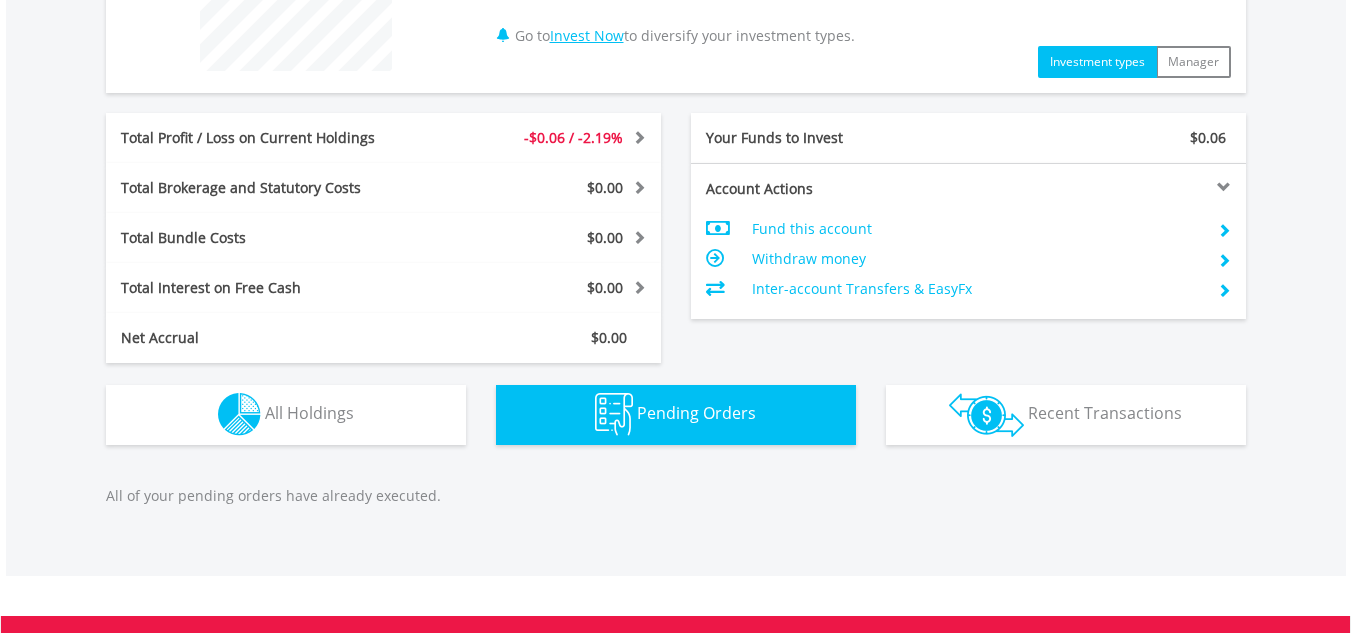 scroll, scrollTop: 1170, scrollLeft: 0, axis: vertical 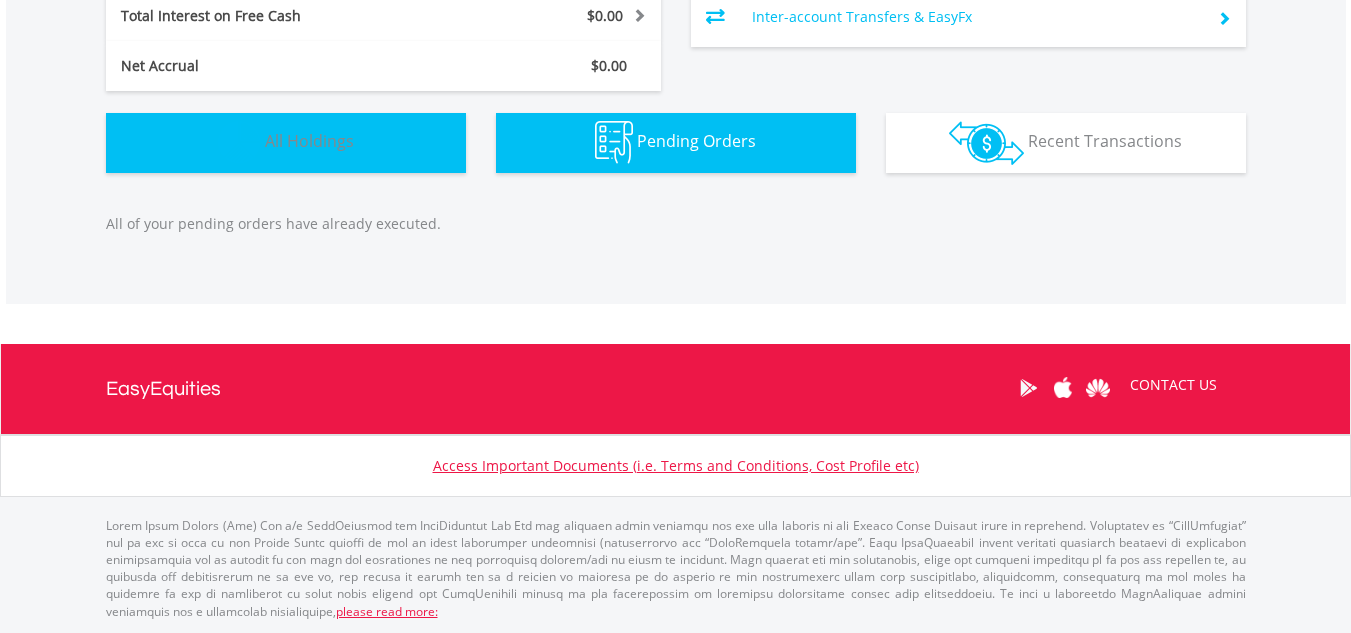 click on "All Holdings" at bounding box center (309, 141) 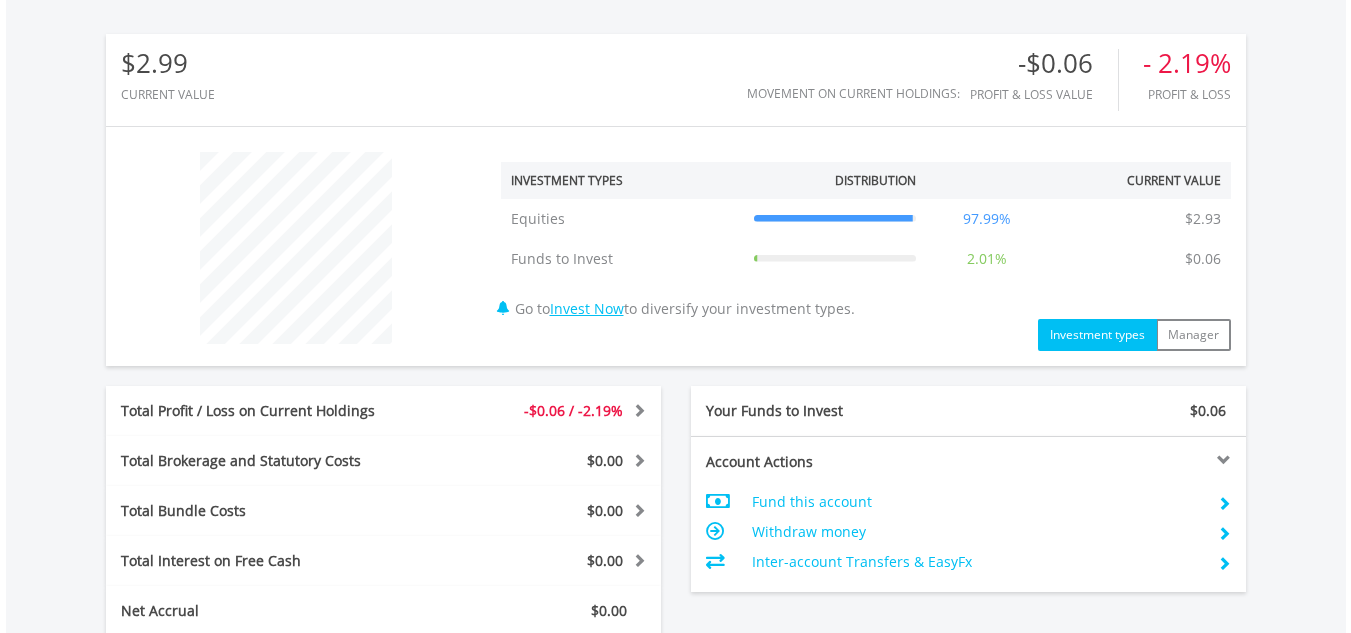 scroll, scrollTop: 590, scrollLeft: 0, axis: vertical 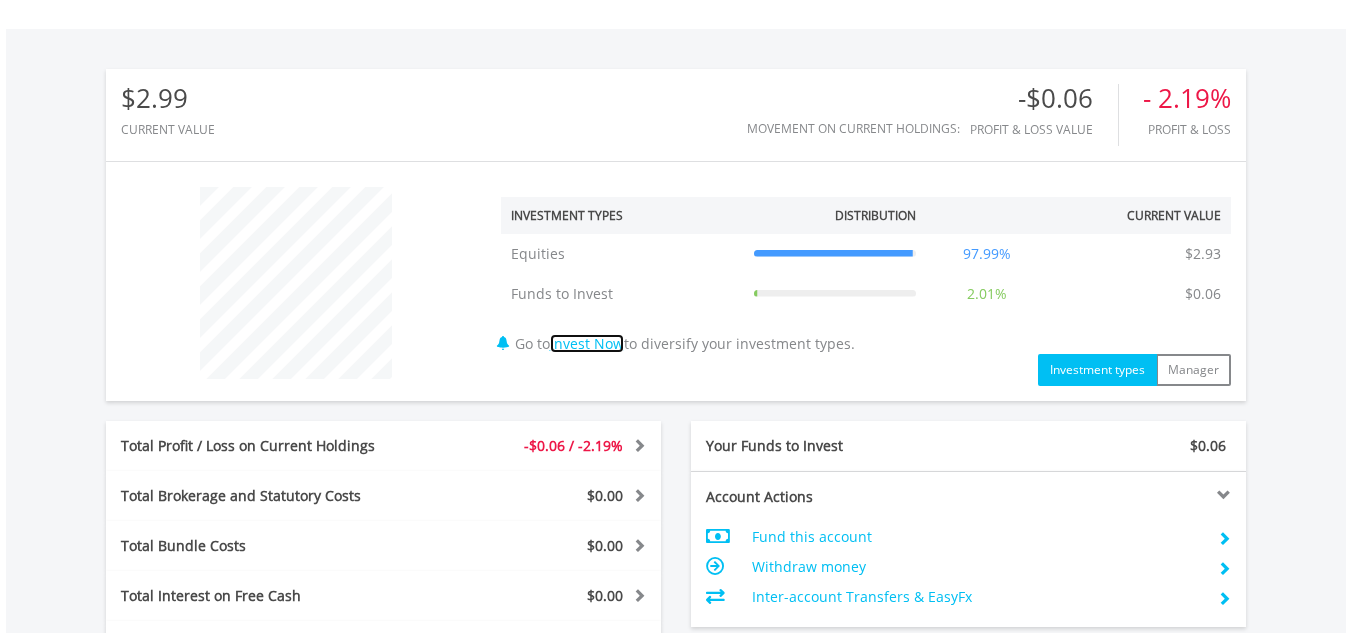 click on "Invest Now" at bounding box center [587, 343] 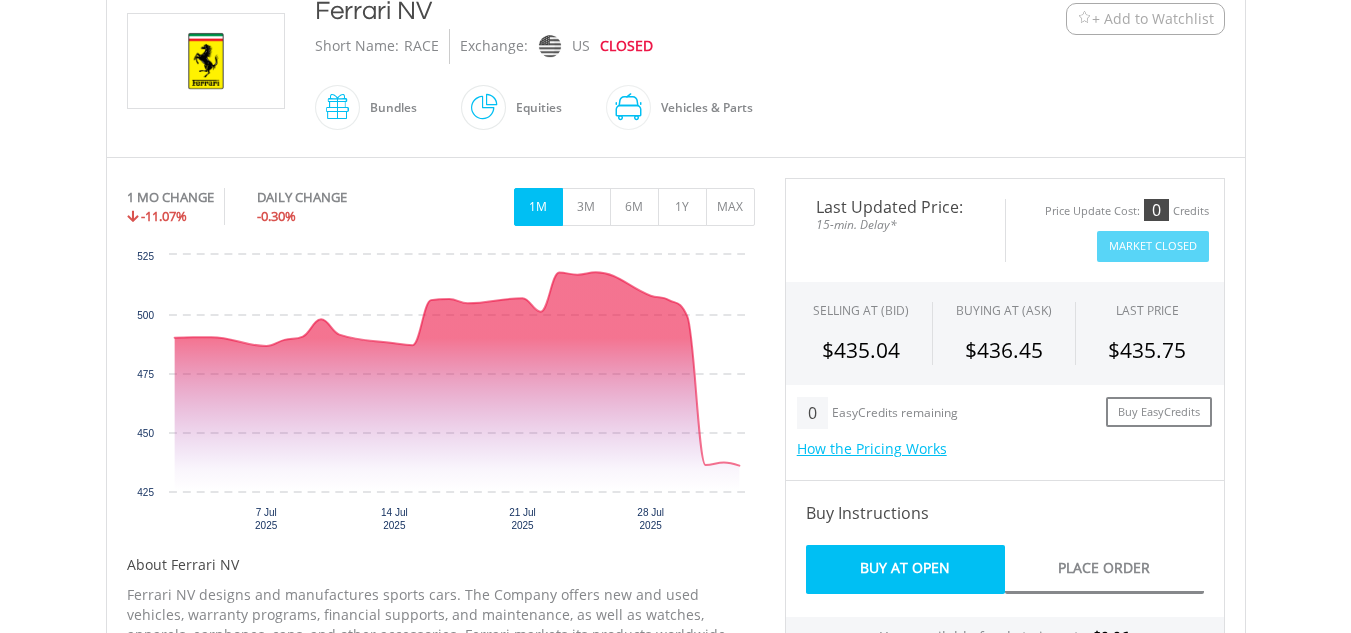 scroll, scrollTop: 500, scrollLeft: 0, axis: vertical 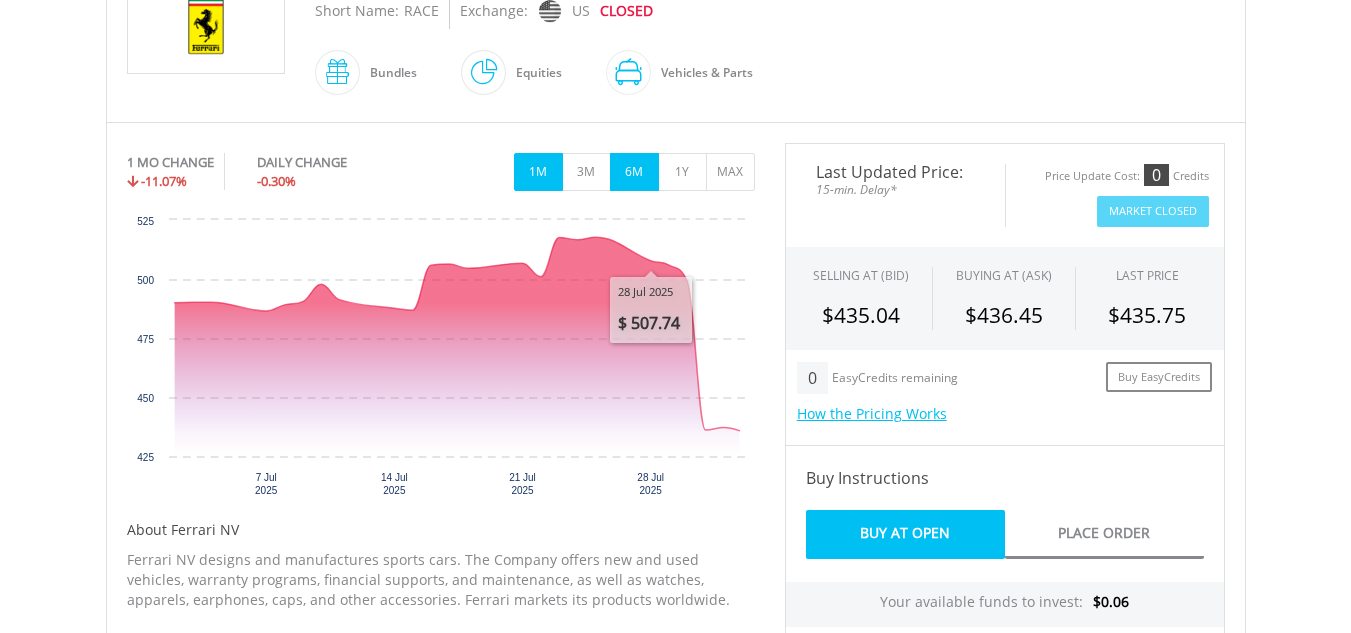 click on "6M" at bounding box center [634, 172] 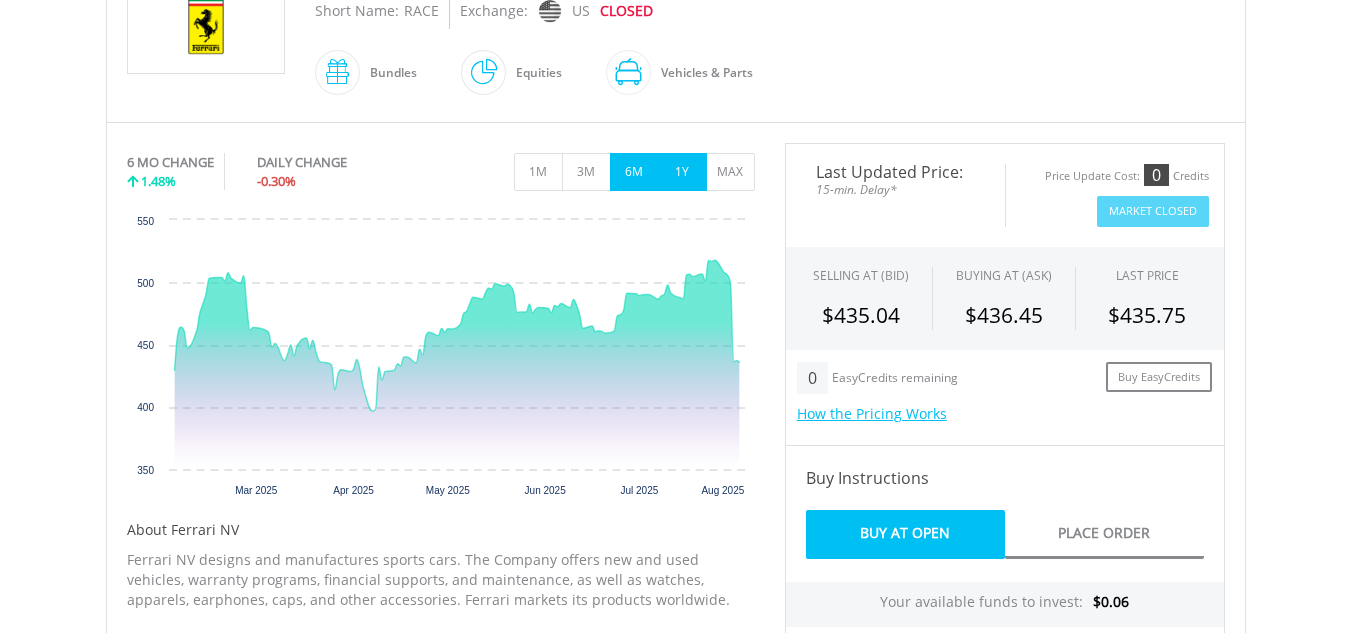 click on "1Y" at bounding box center [682, 172] 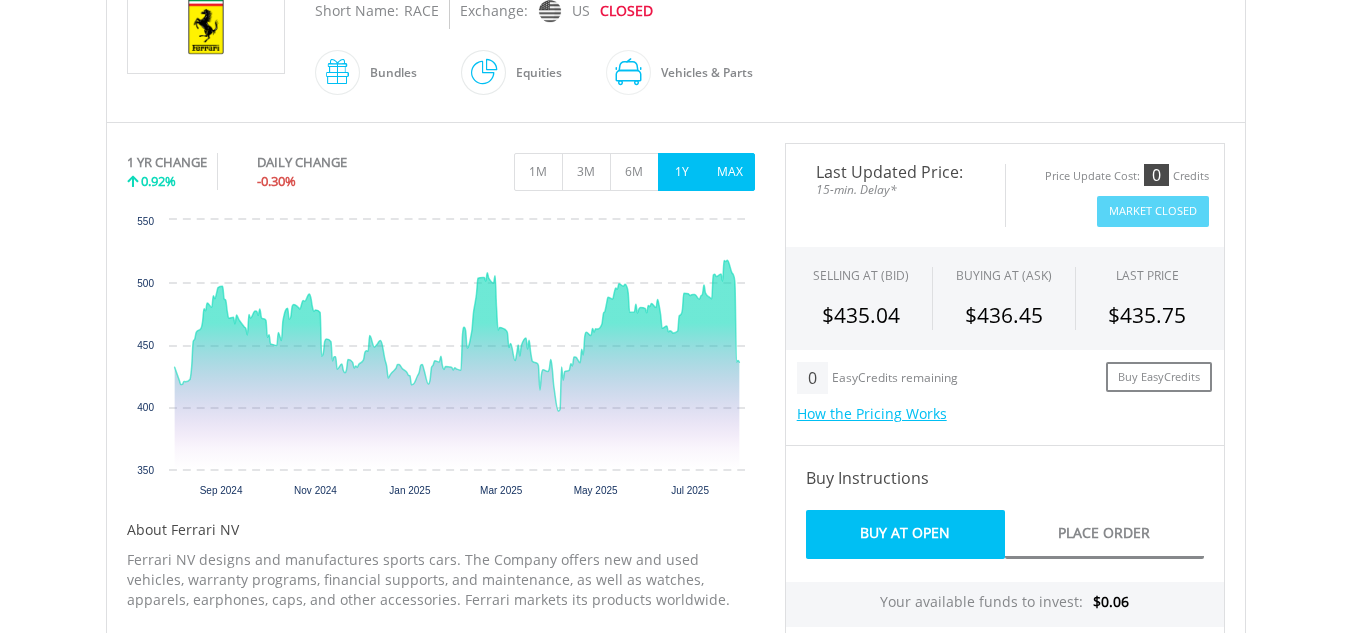 click on "MAX" at bounding box center (730, 172) 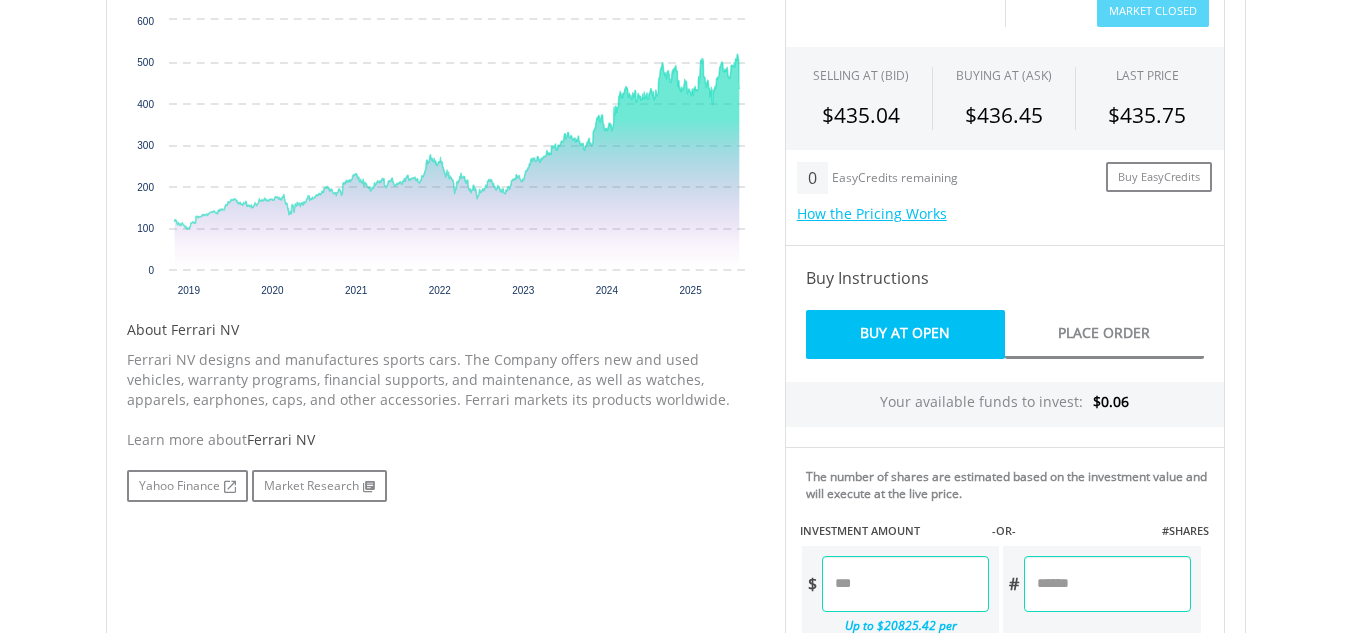 scroll, scrollTop: 600, scrollLeft: 0, axis: vertical 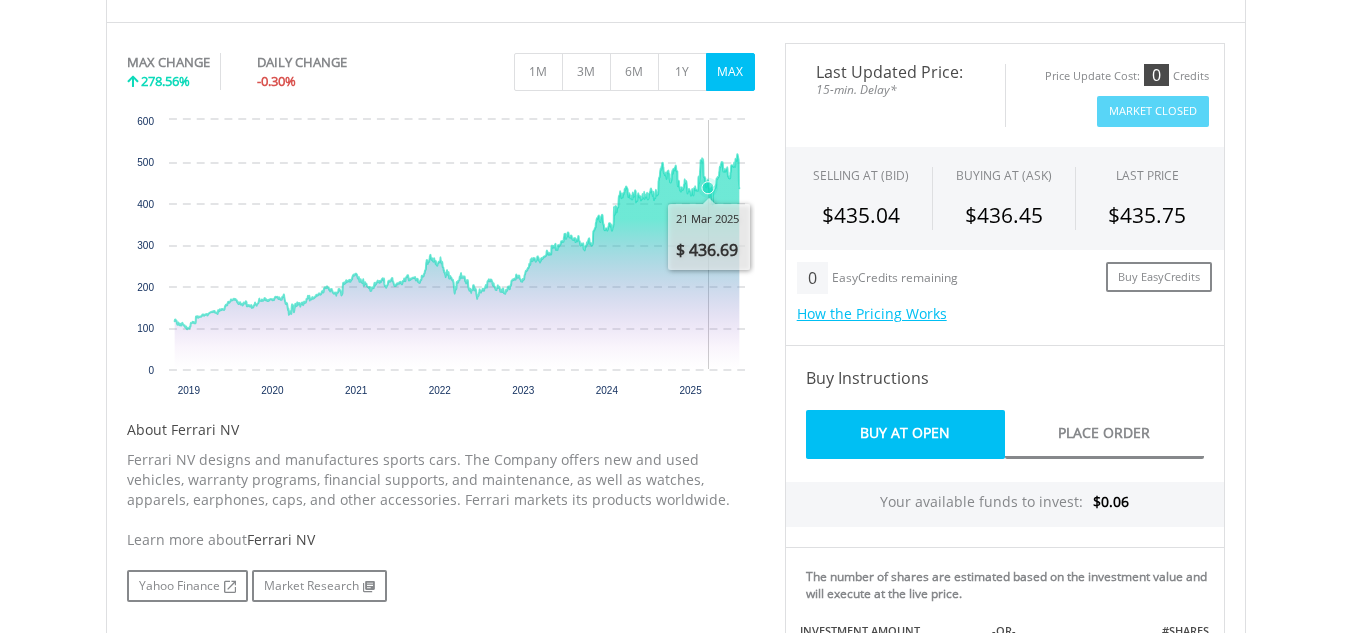 click 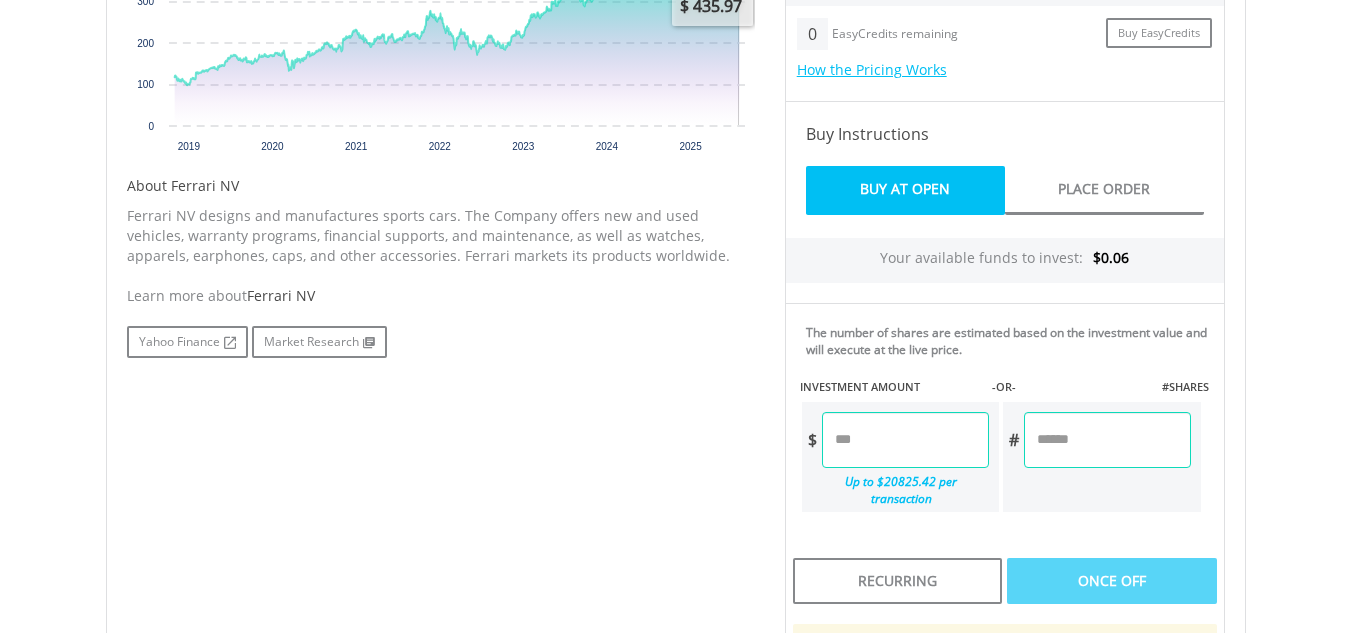 scroll, scrollTop: 900, scrollLeft: 0, axis: vertical 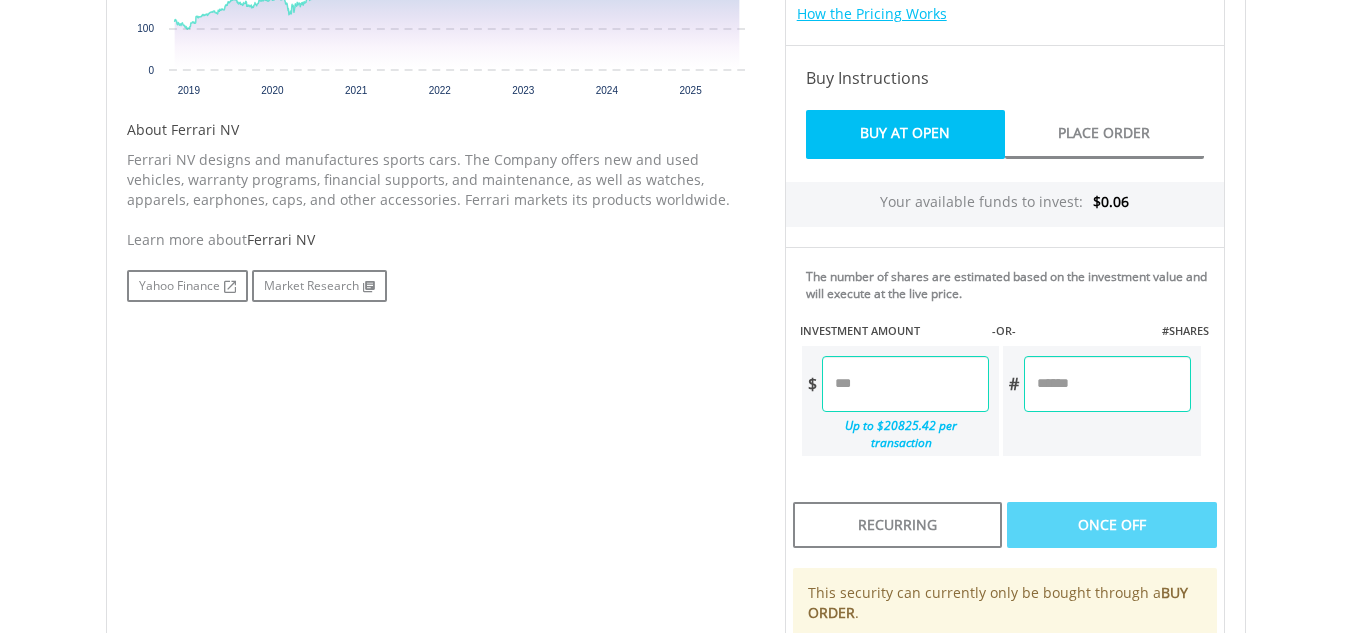 click on "Learn more about  Ferrari NV
Yahoo Finance
Market Research" at bounding box center [441, 266] 